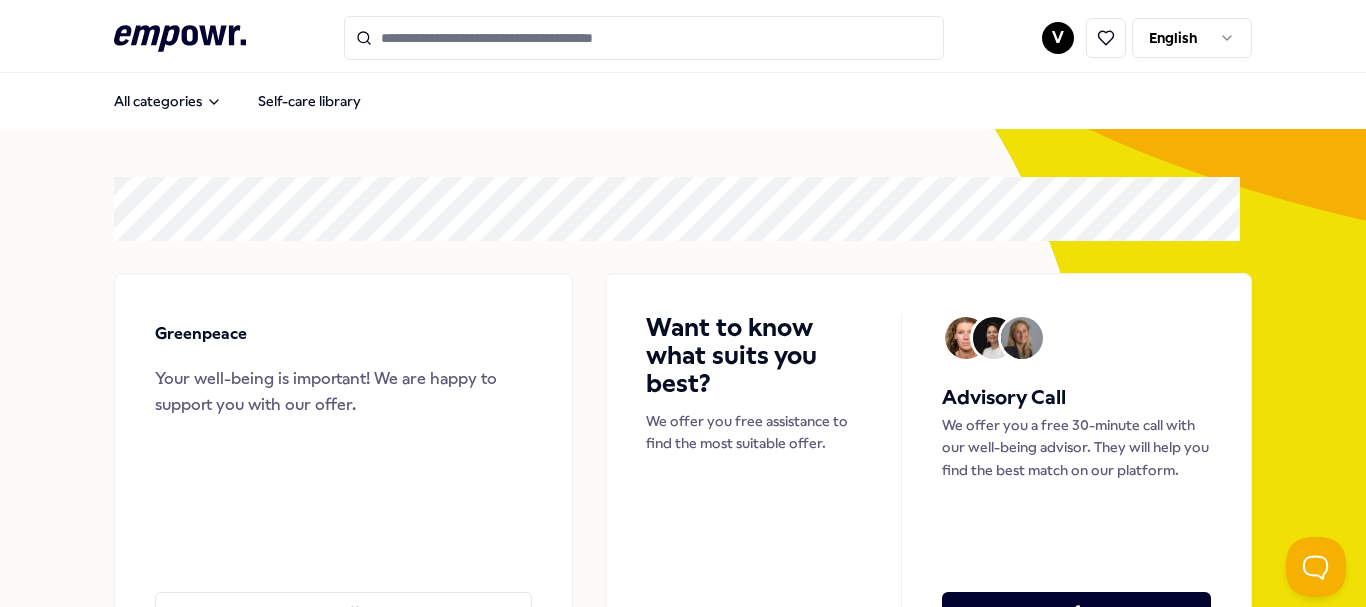 scroll, scrollTop: 0, scrollLeft: 0, axis: both 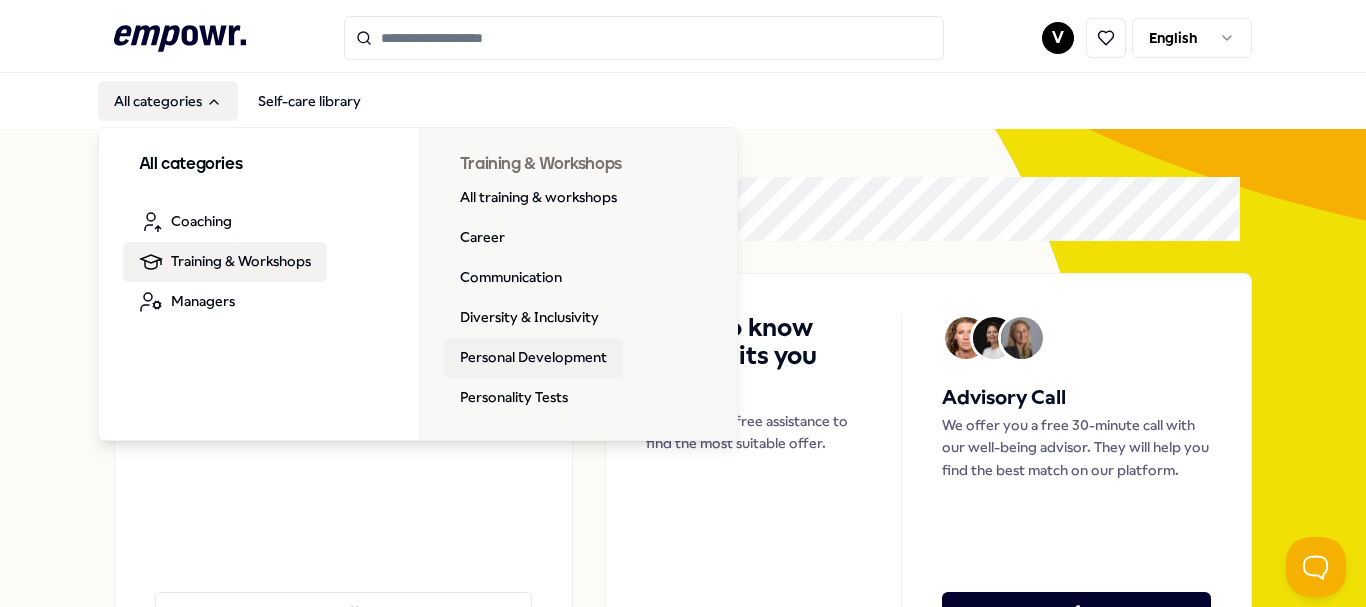 click on "Personal Development" at bounding box center (533, 358) 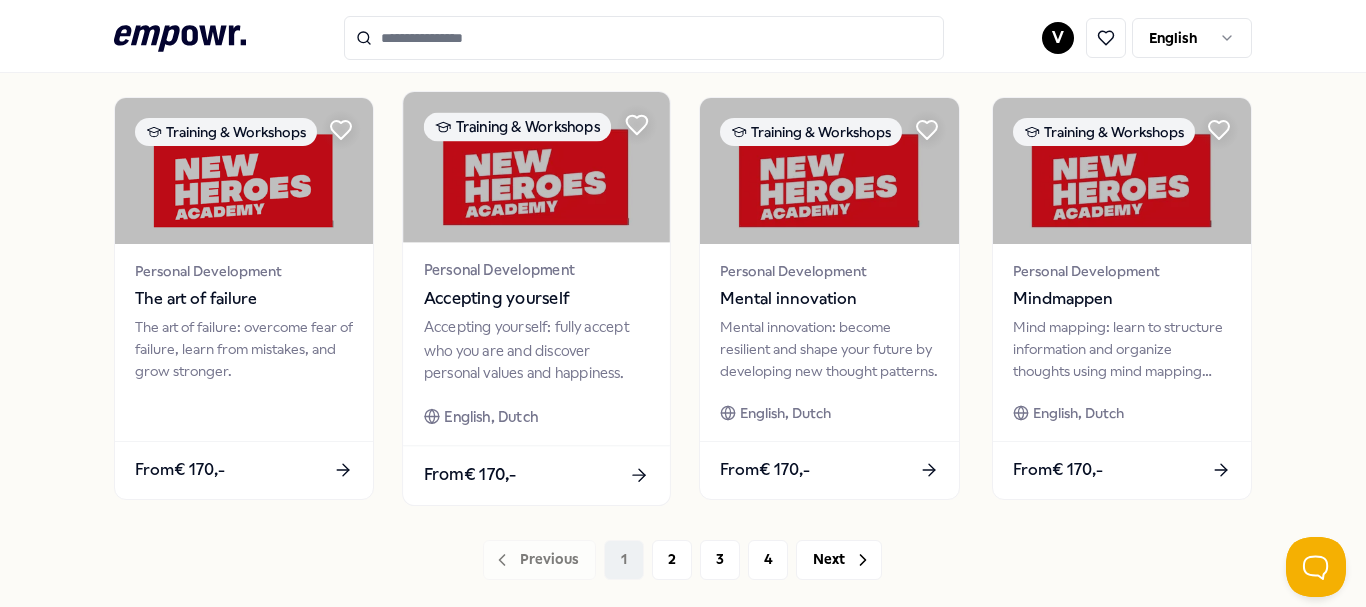scroll, scrollTop: 1135, scrollLeft: 0, axis: vertical 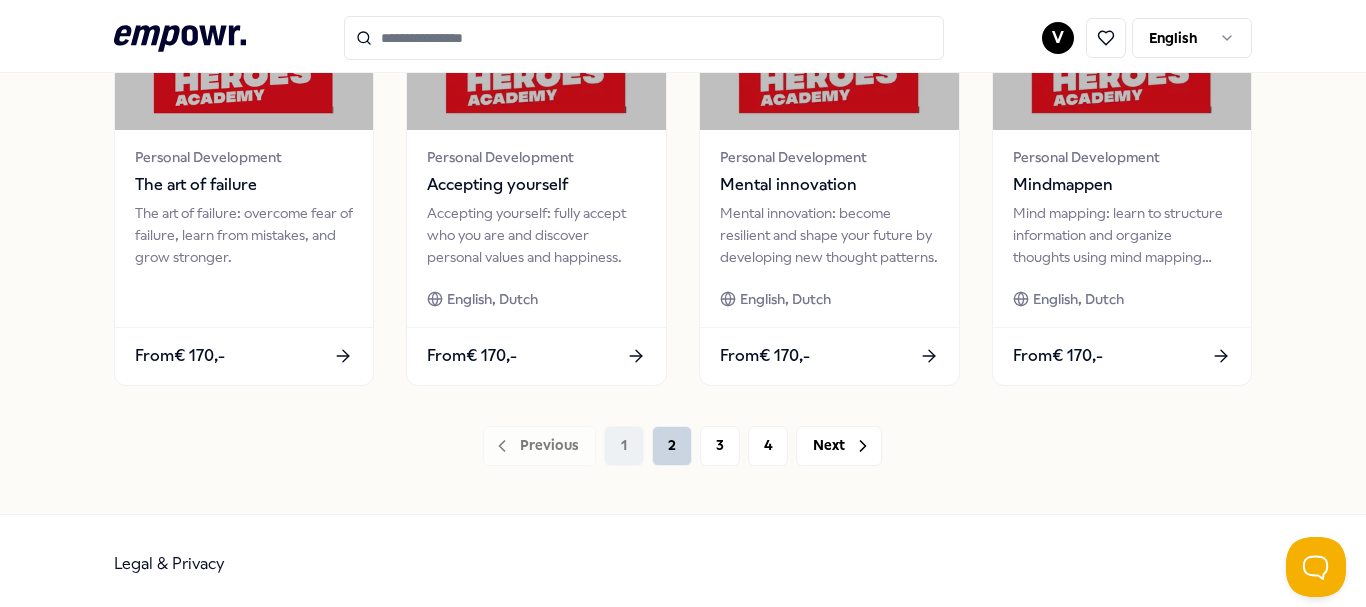 click on "2" at bounding box center (672, 446) 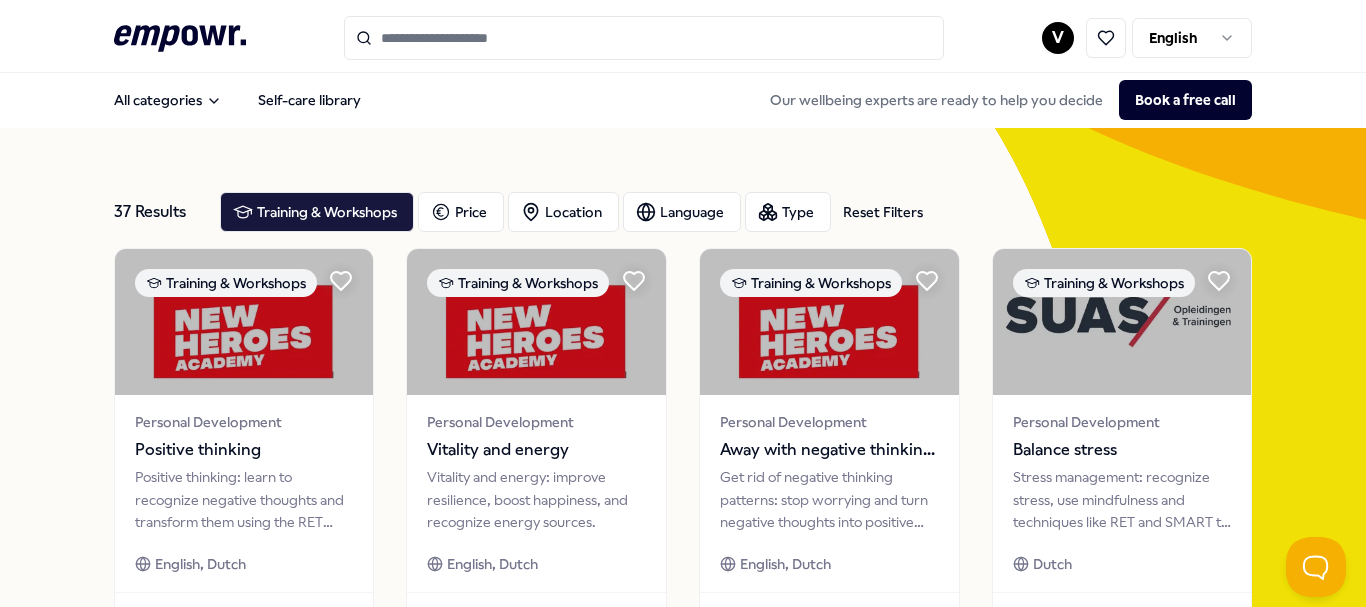 scroll, scrollTop: 0, scrollLeft: 0, axis: both 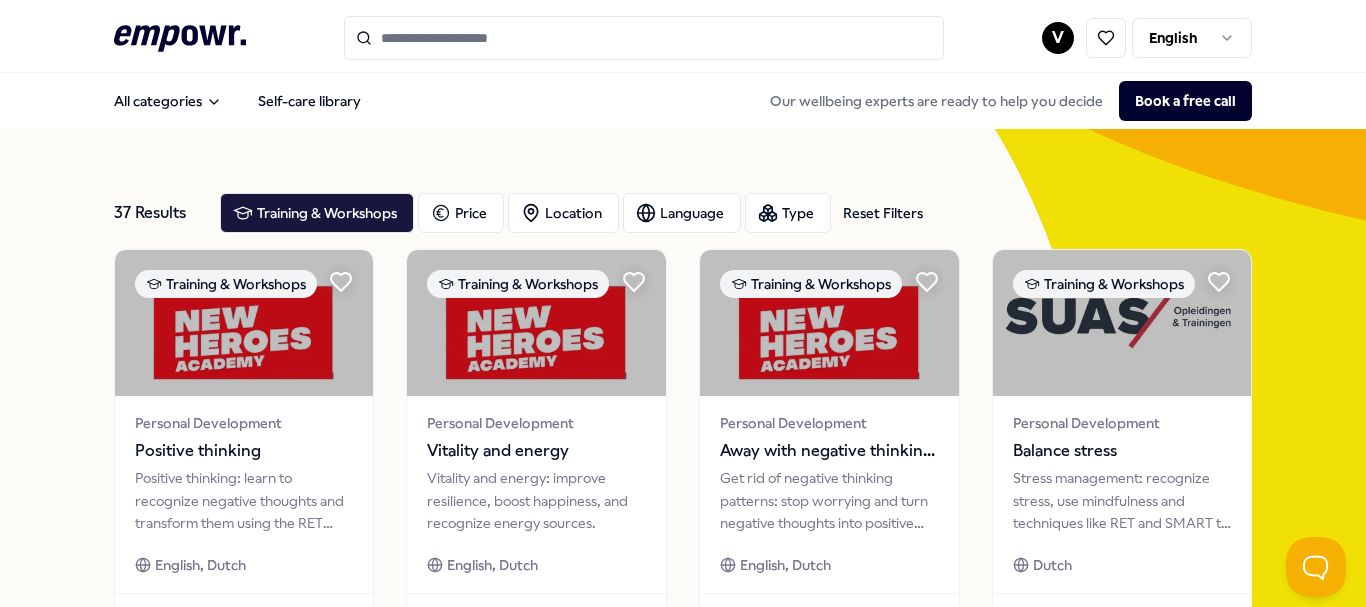 click at bounding box center (644, 38) 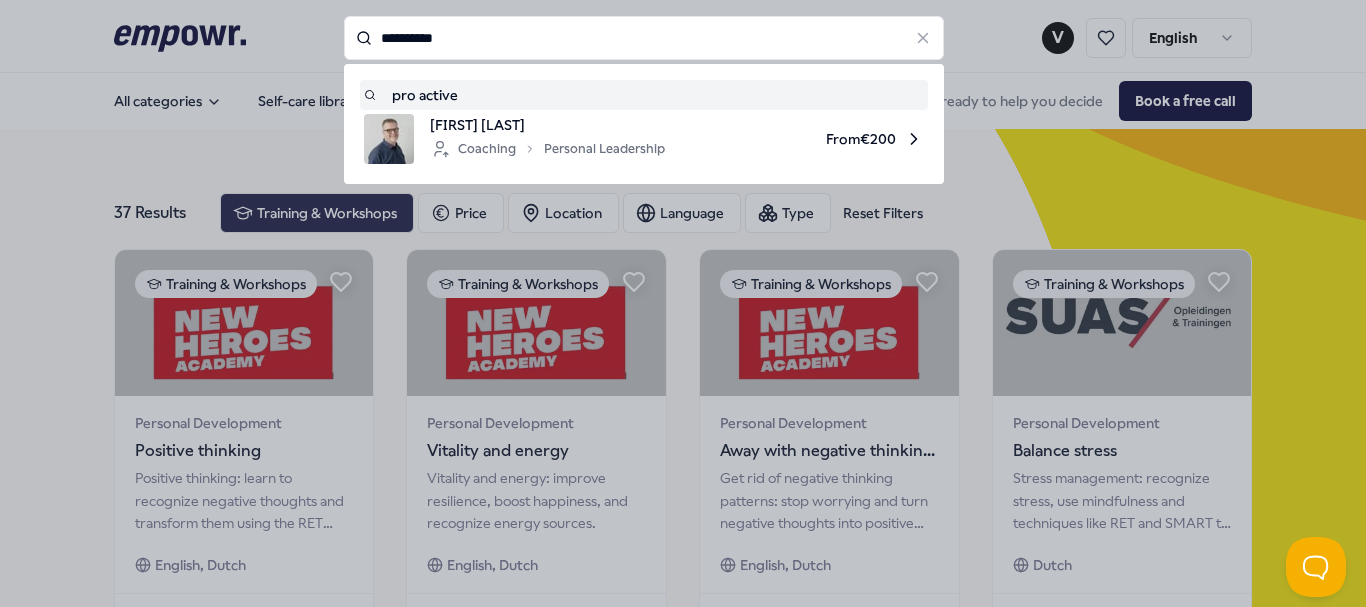 type on "**********" 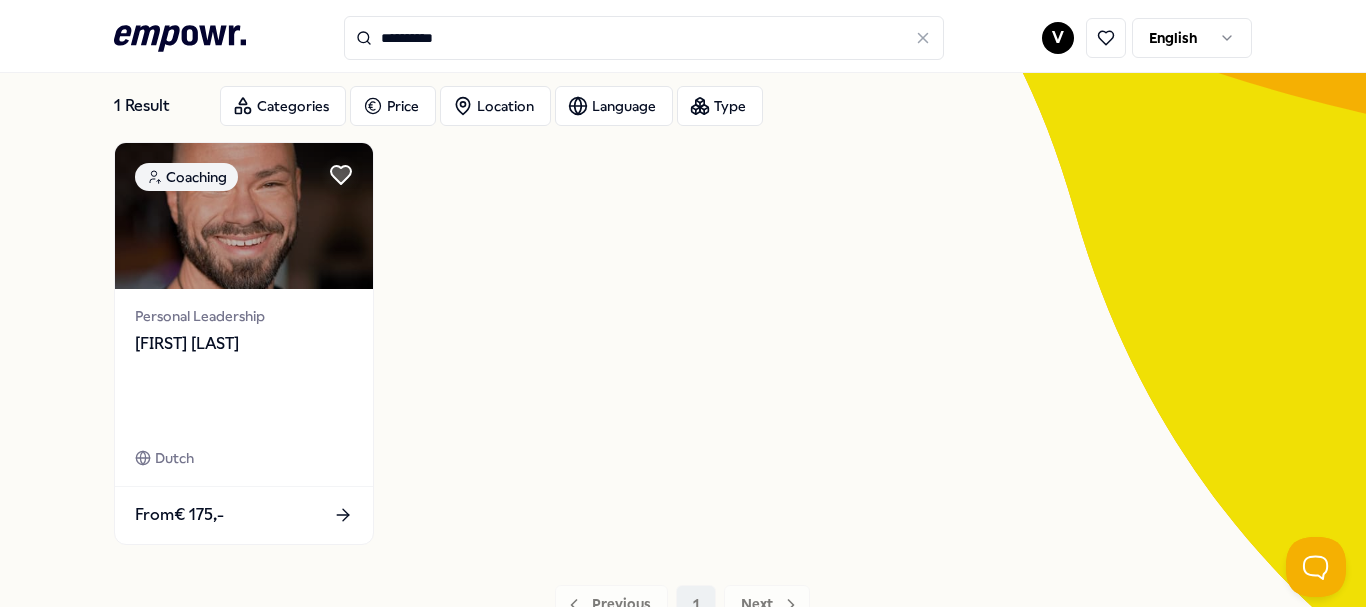 scroll, scrollTop: 109, scrollLeft: 0, axis: vertical 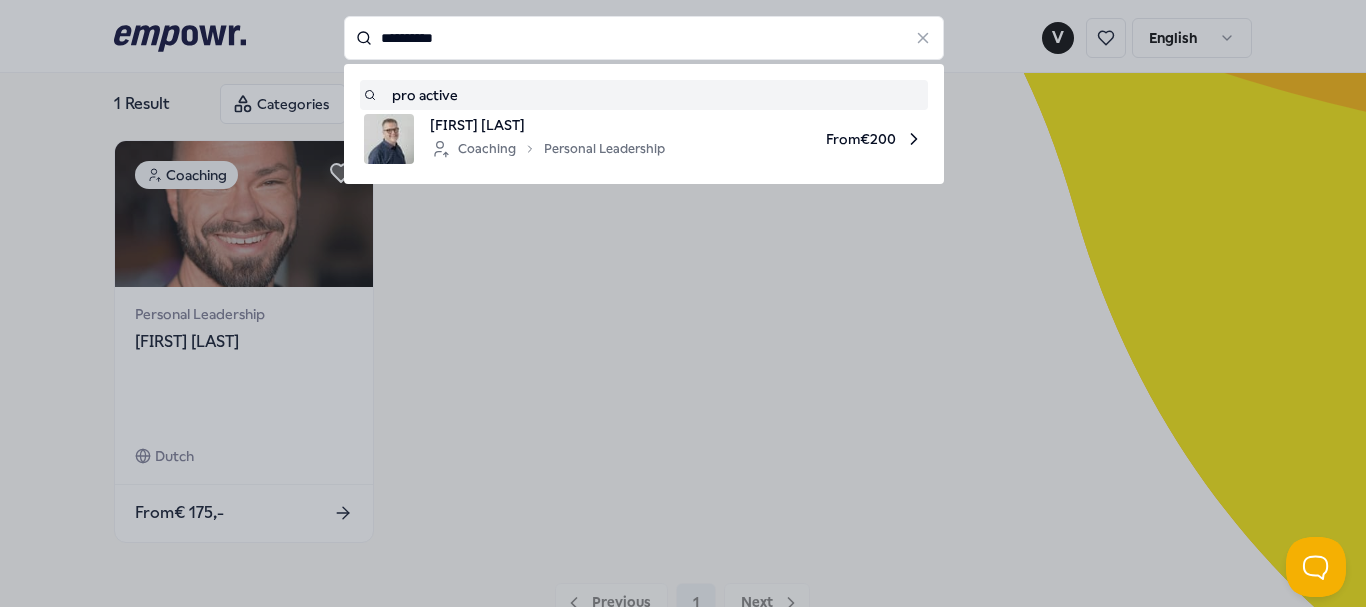 click on "**********" at bounding box center (644, 38) 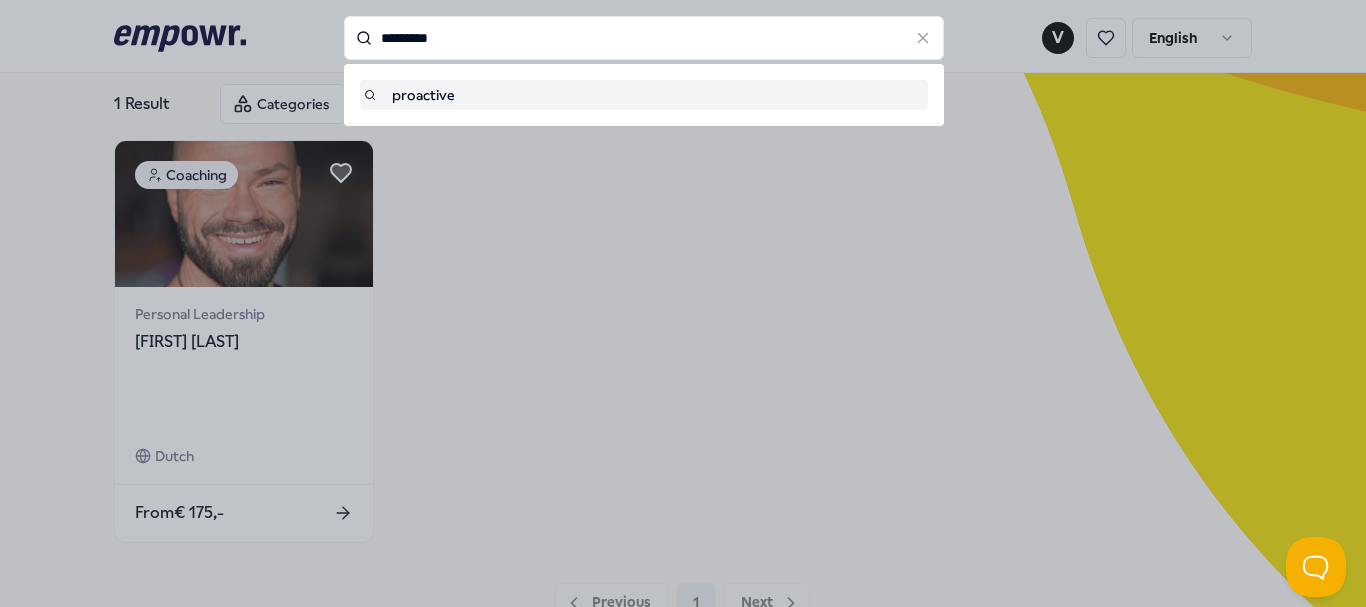 type on "*********" 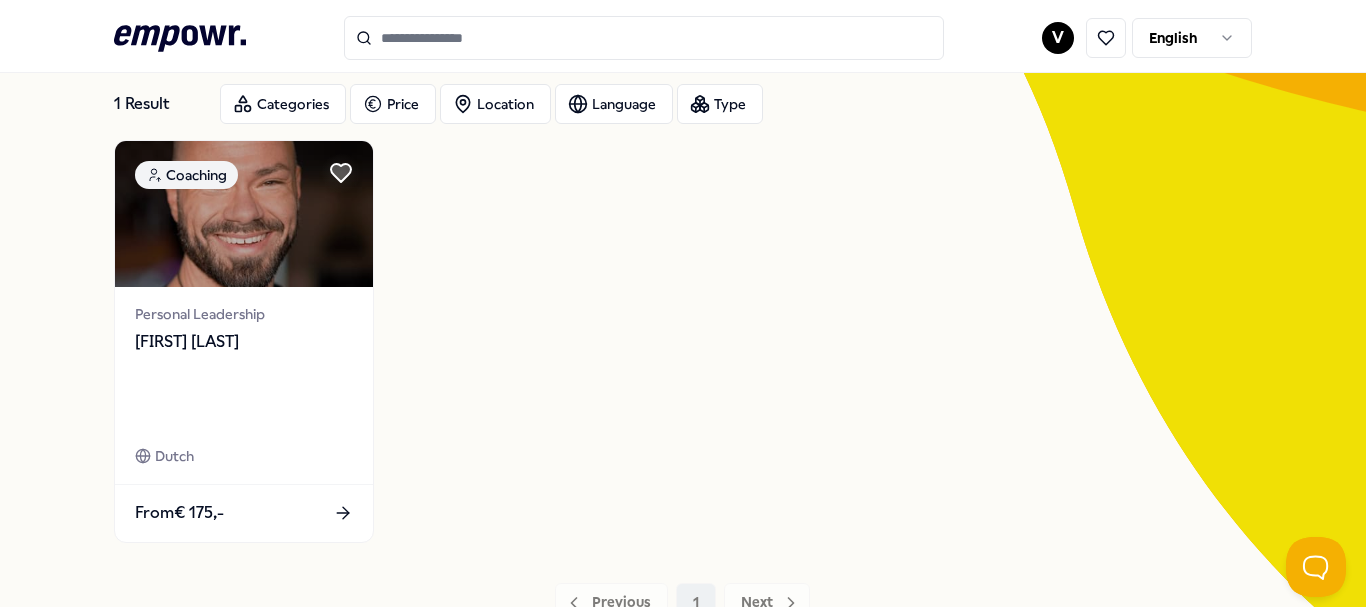 type on "*********" 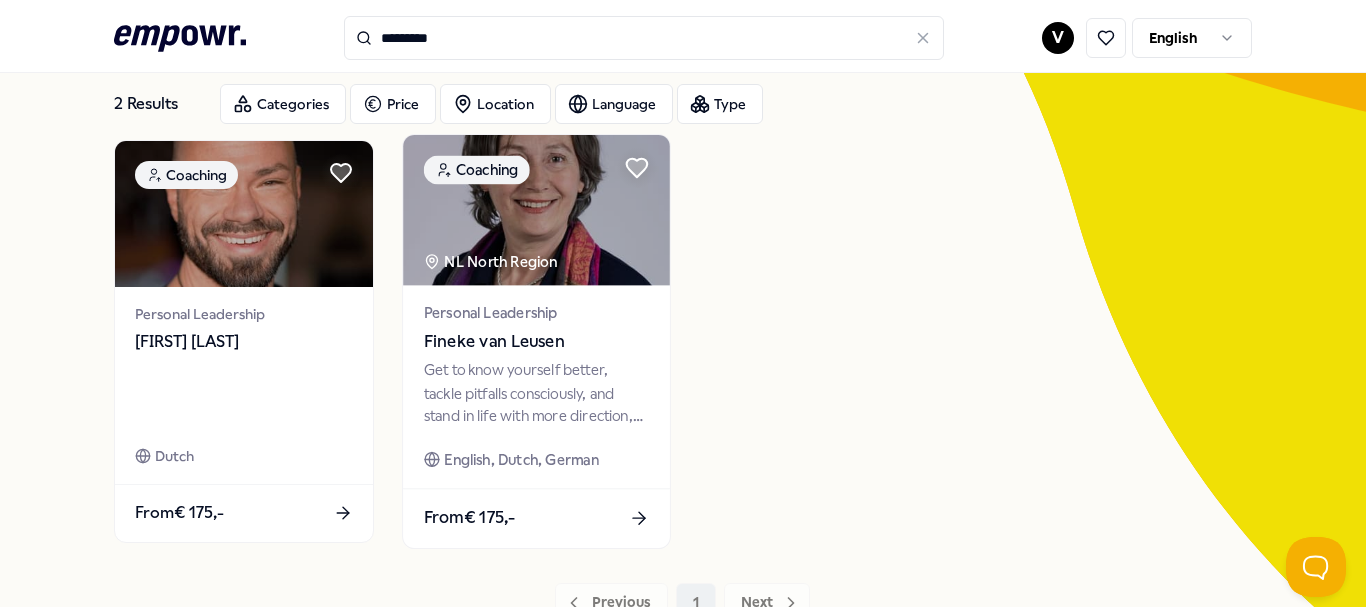click on "Personal Leadership [FIRST] [LAST] Get to know yourself better, tackle pitfalls consciously, and stand in life with
more direction, energy, and joy. English, Dutch, German From  € 175,-" at bounding box center [537, 387] 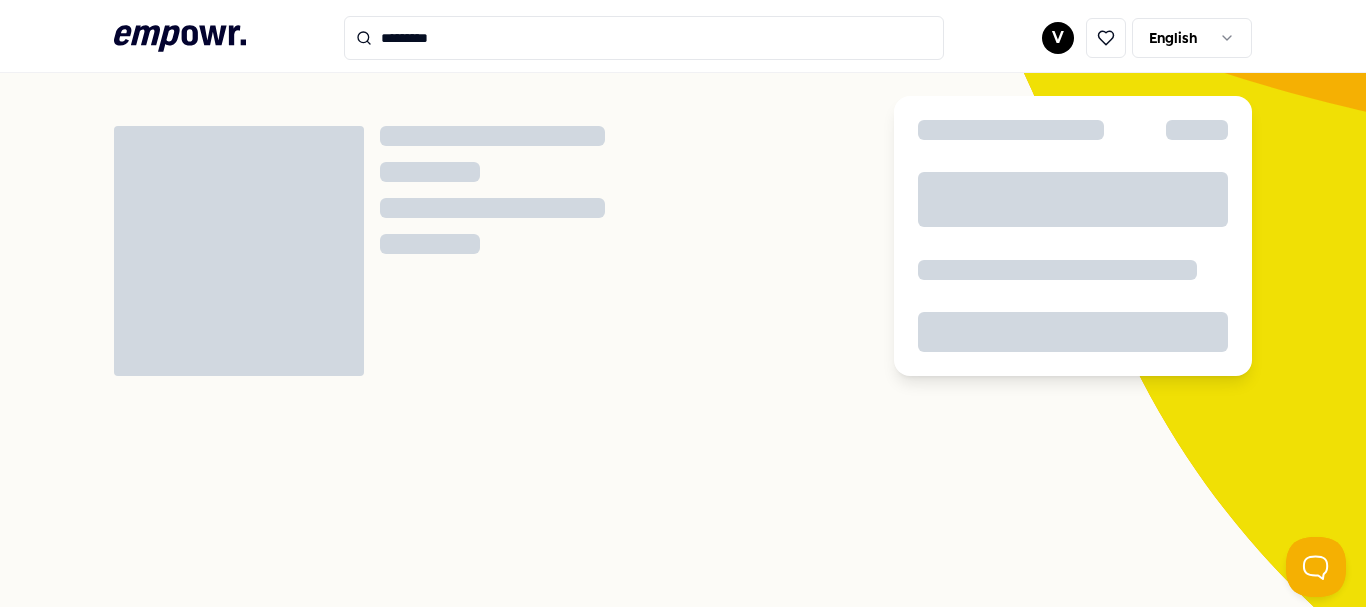 type 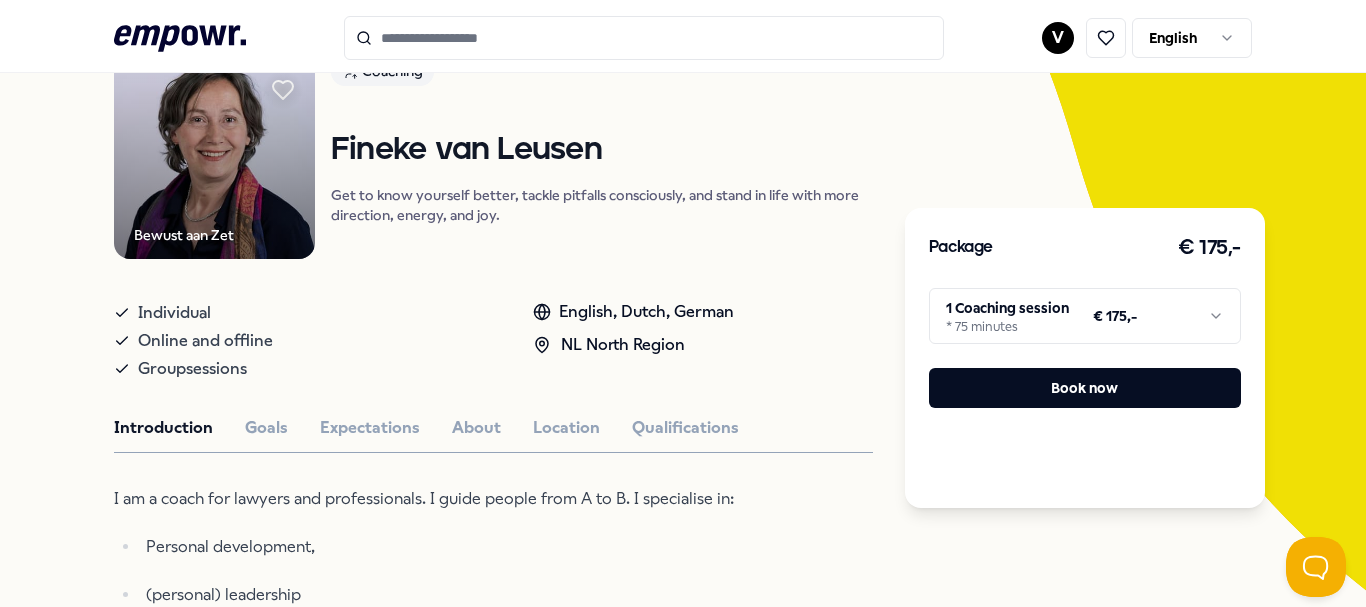 scroll, scrollTop: 0, scrollLeft: 0, axis: both 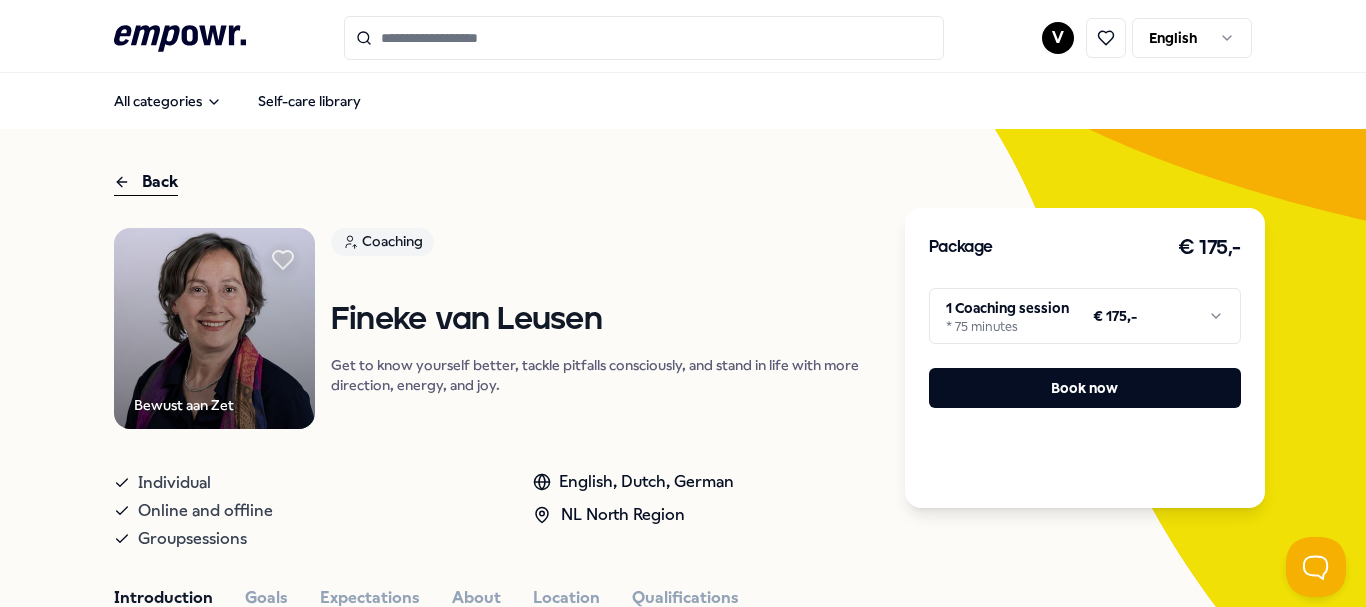click on ".empowr-logo_svg__cls-1{fill:#03032f}" 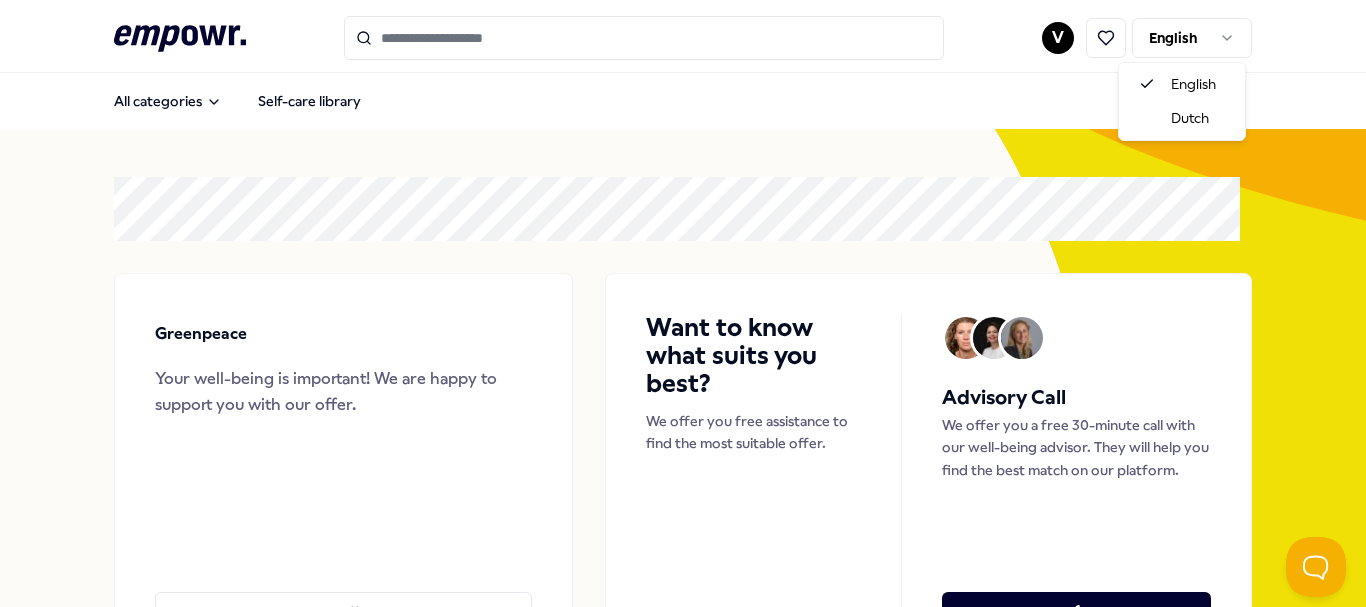 click on ".empowr-logo_svg__cls-1{fill:#03032f} V English All categories   Self-care library Greenpeace Your well-being is important! We are happy to support you with our offer. View all offerings Want to know what suits you best? We offer you free assistance to find the most suitable offer. Advisory Call We offer you a free 30-minute call with our well-being advisor. They will help you find the best match on our platform. Book a free call Categories Coaching Training & Workshops Managers Coaching Training & Workshops Managers Coaching Training & Workshops Managers Coaching Training & Workshops Managers Coaching Training & Workshops Managers Recommended Coaching NL West Region   + 1 Setting Boundaries [FIRST] [LAST] Pregnancy and parenting coaching, birth processing, trauma, (needle) anxiety &
stress coaching. English, Dutch From  € 0,- Coaching NL East Region   + 6 Personal Leadership [FIRST] [LAST] English, Dutch From  € 265,- Coaching NL West Region   + 1 Personal Leadership [FIRST]-[LAST] [LAST] From    + 1" at bounding box center [683, 303] 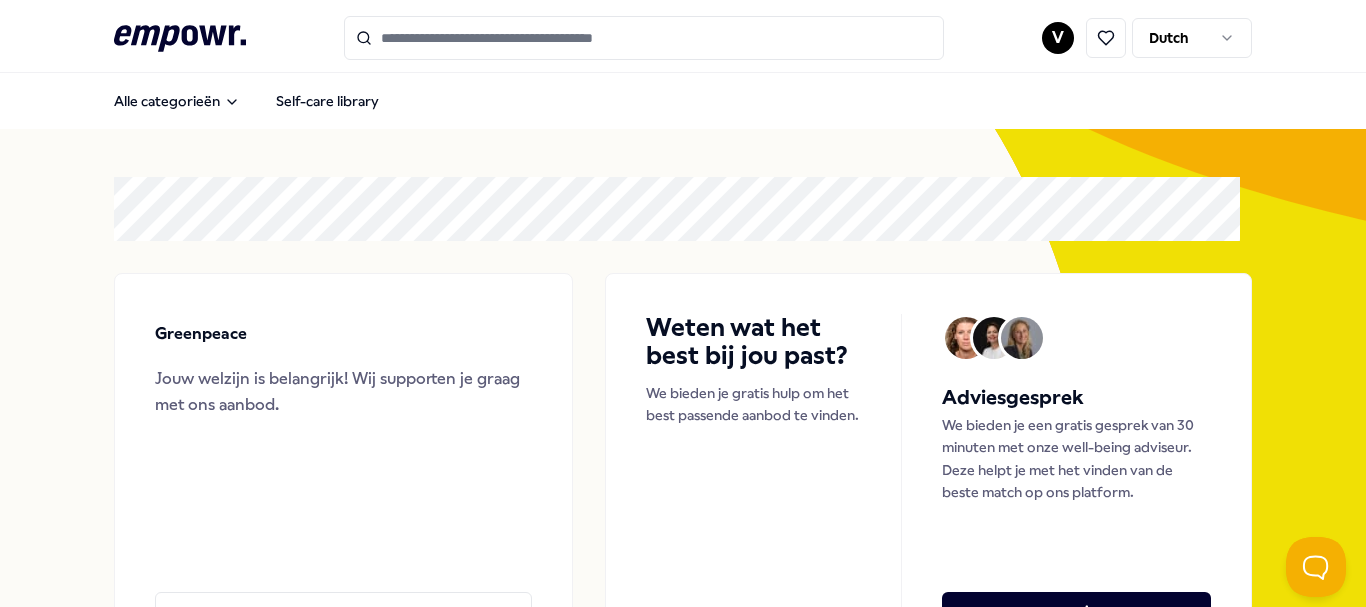 scroll, scrollTop: 0, scrollLeft: 0, axis: both 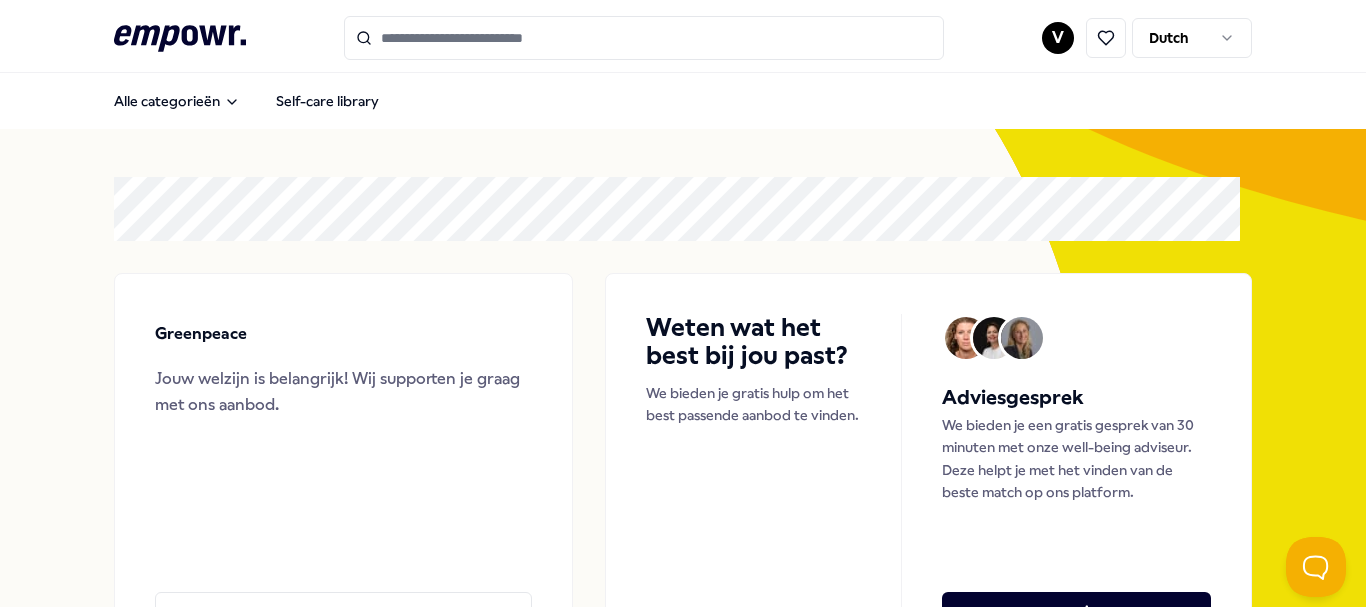 click at bounding box center (644, 38) 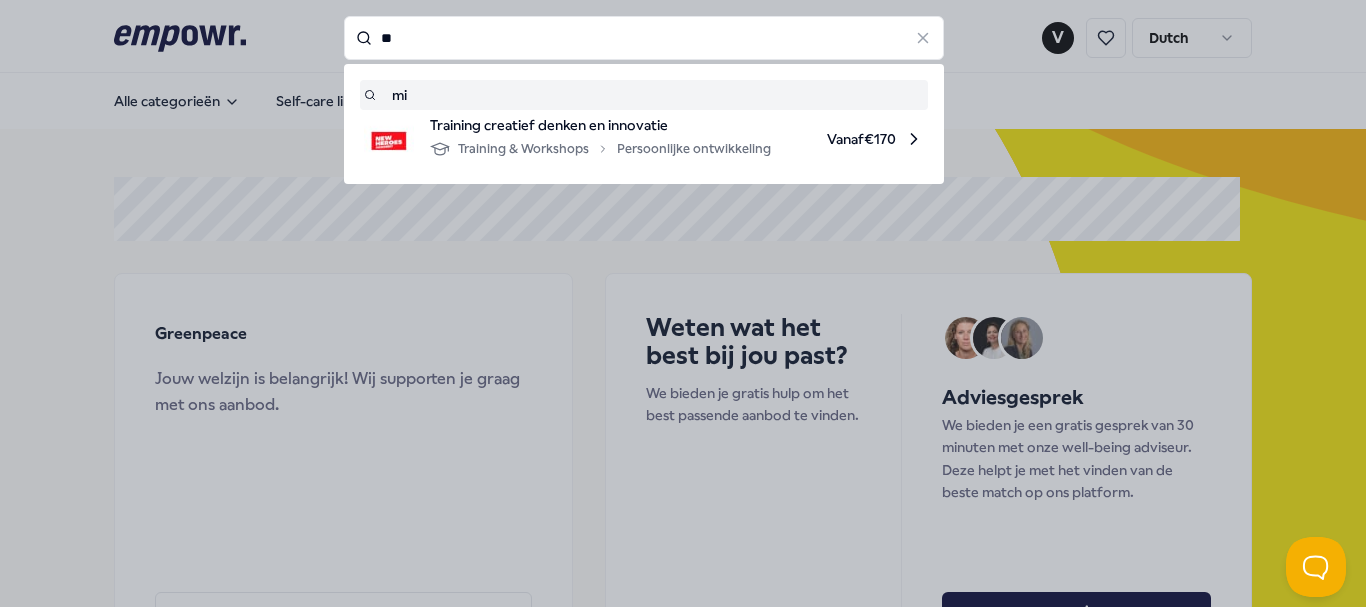 type on "*" 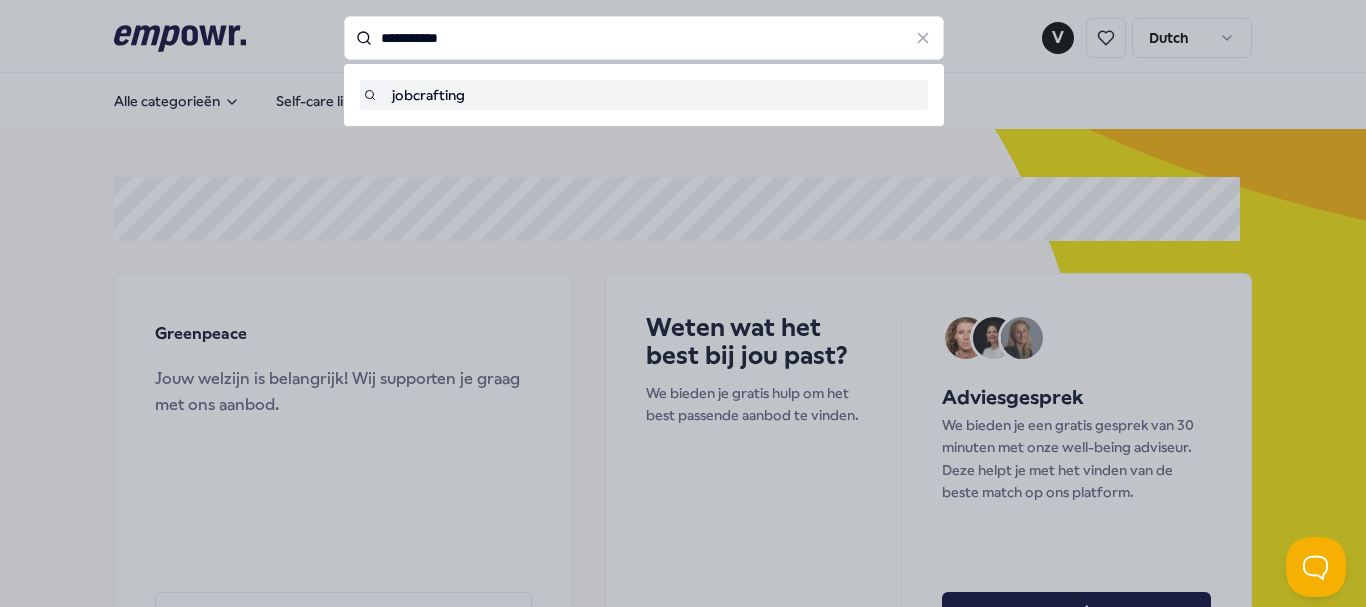 type on "**********" 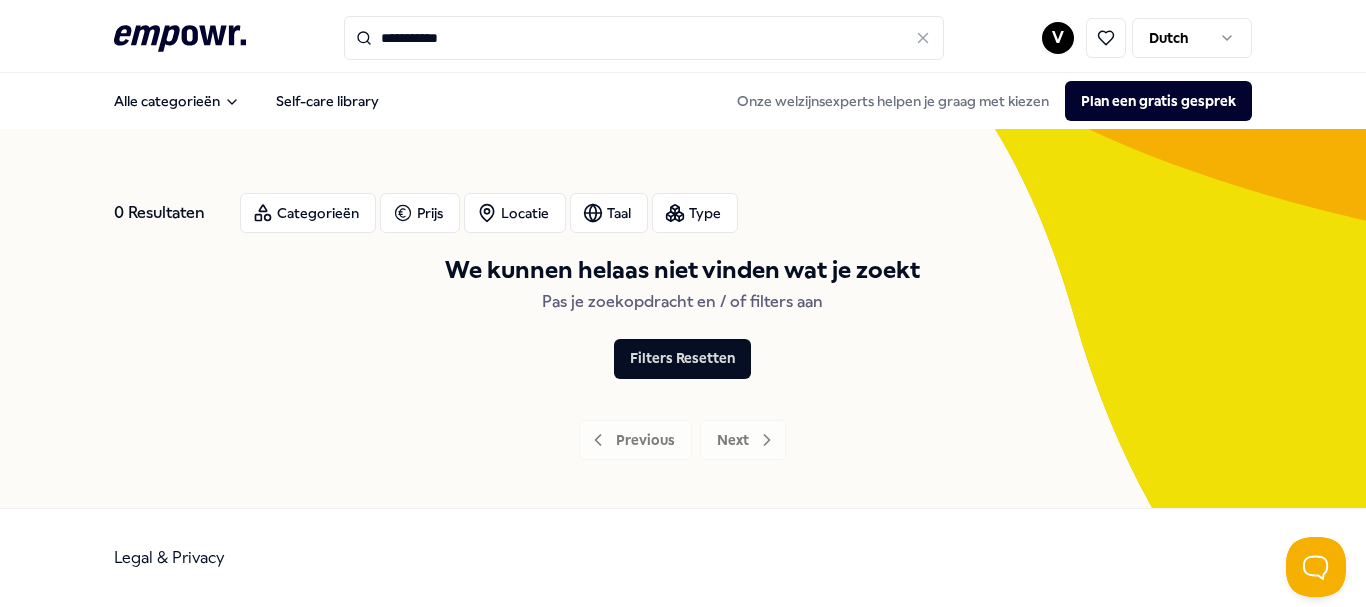 click on "**********" at bounding box center [644, 38] 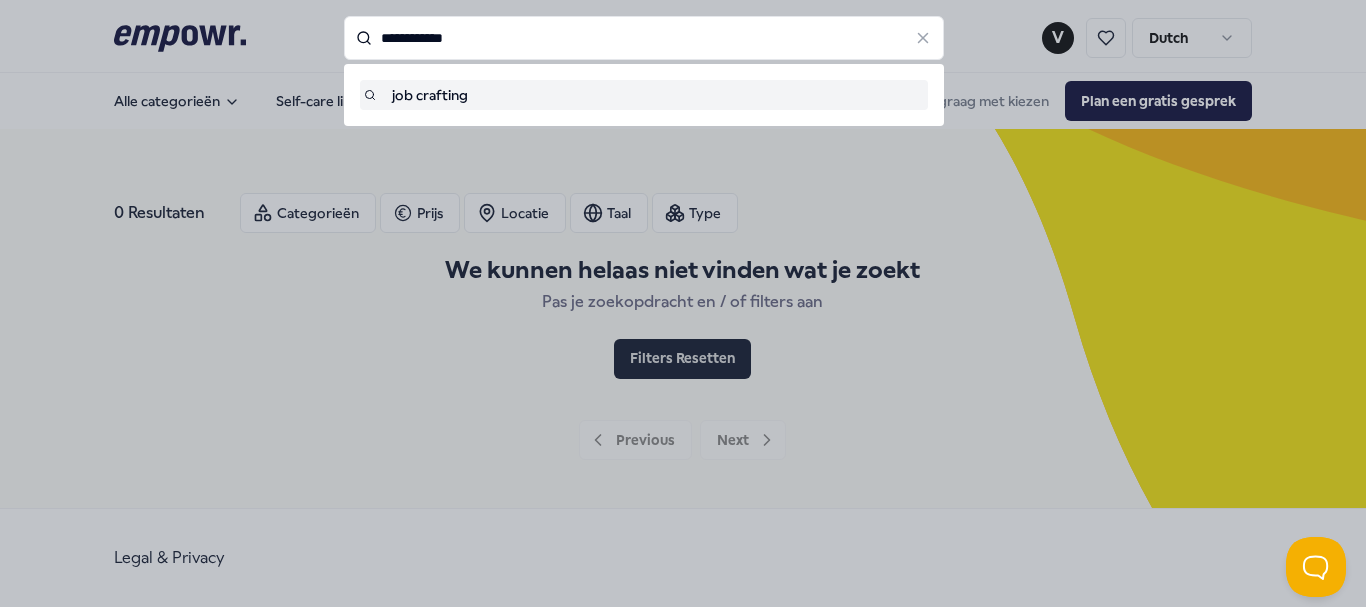 type on "**********" 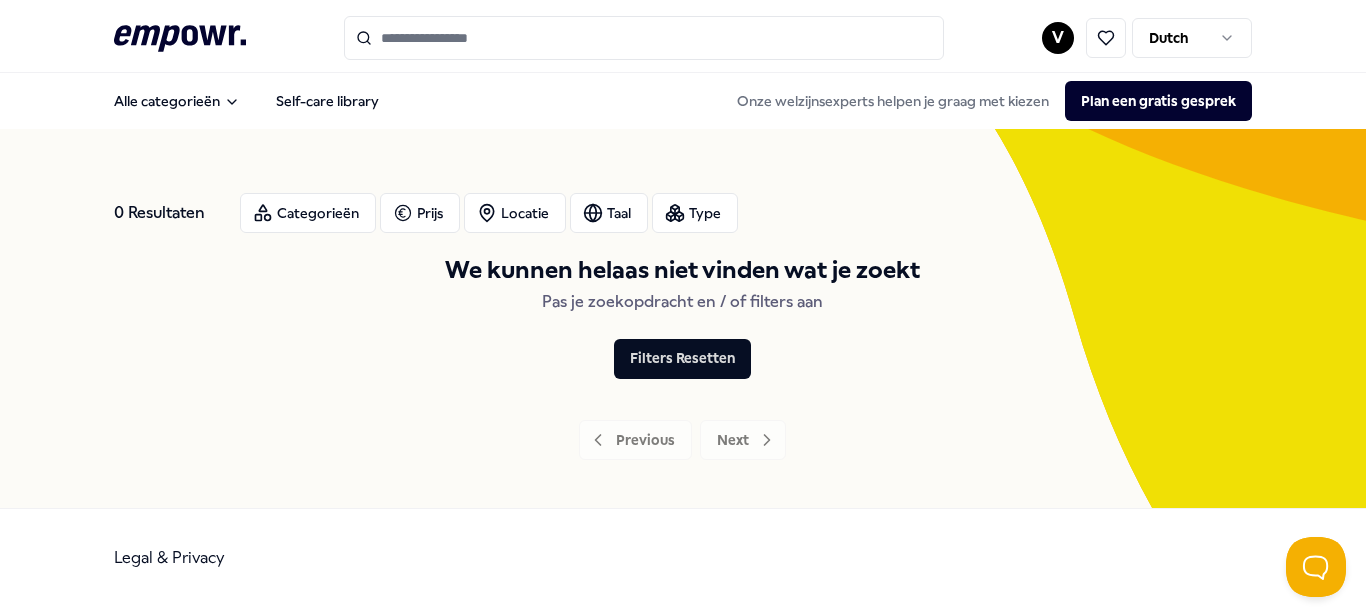type on "**********" 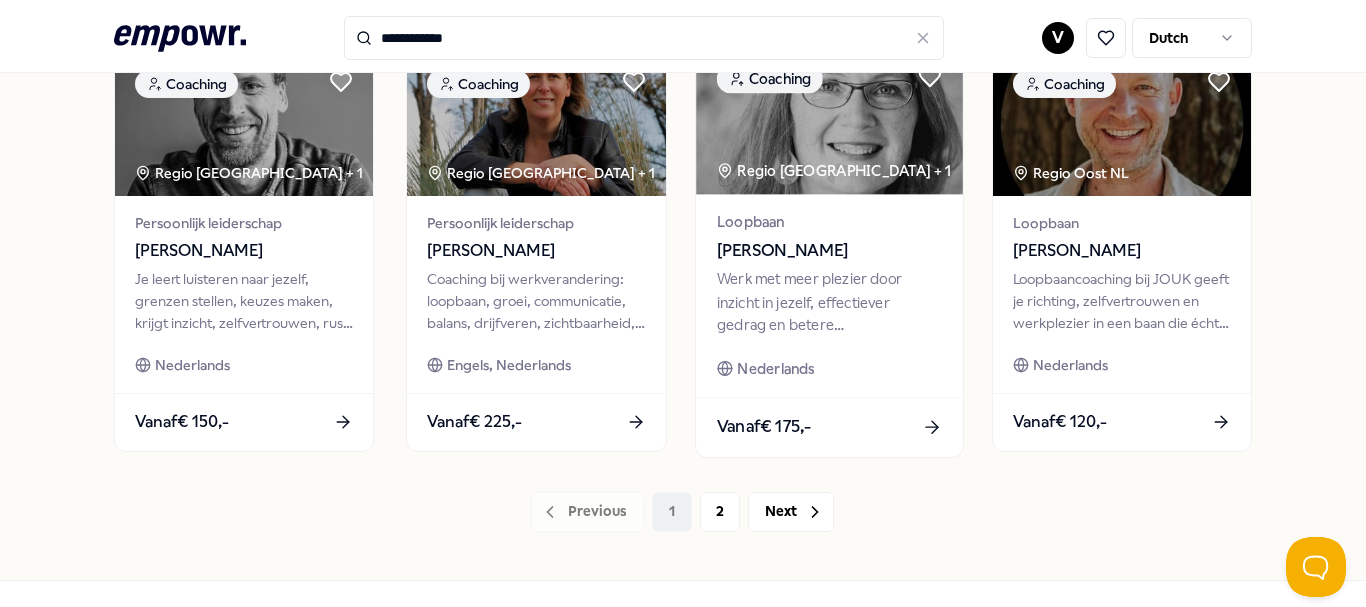 scroll, scrollTop: 1100, scrollLeft: 0, axis: vertical 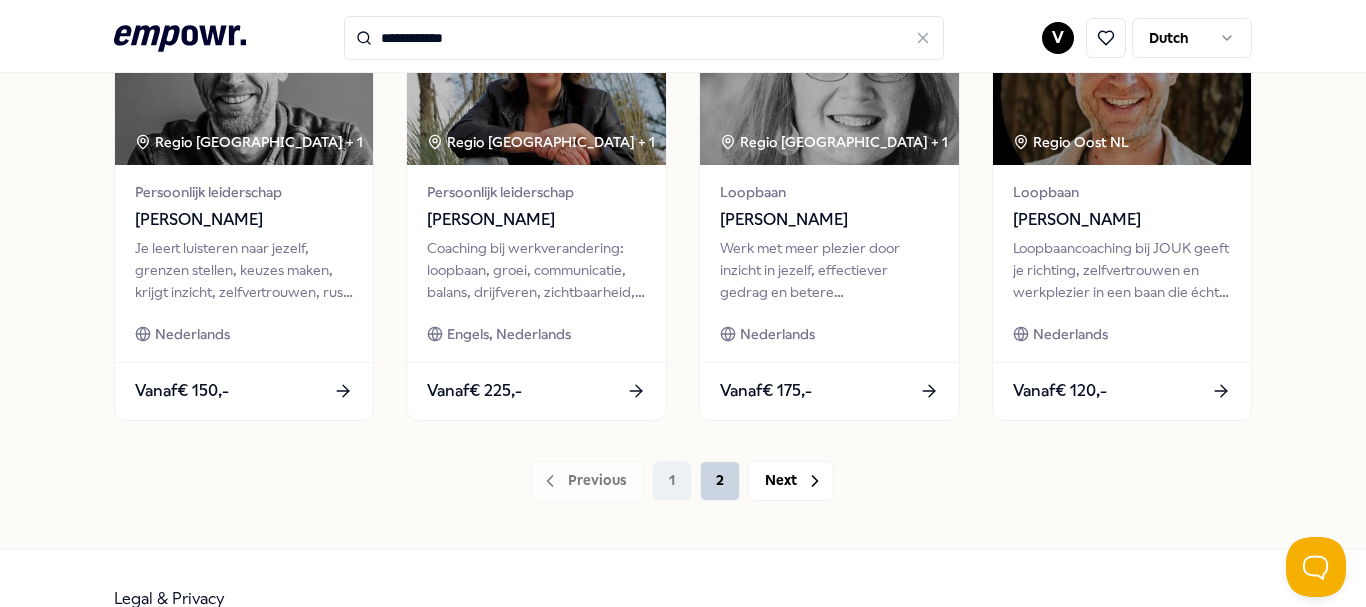 click on "2" at bounding box center (720, 481) 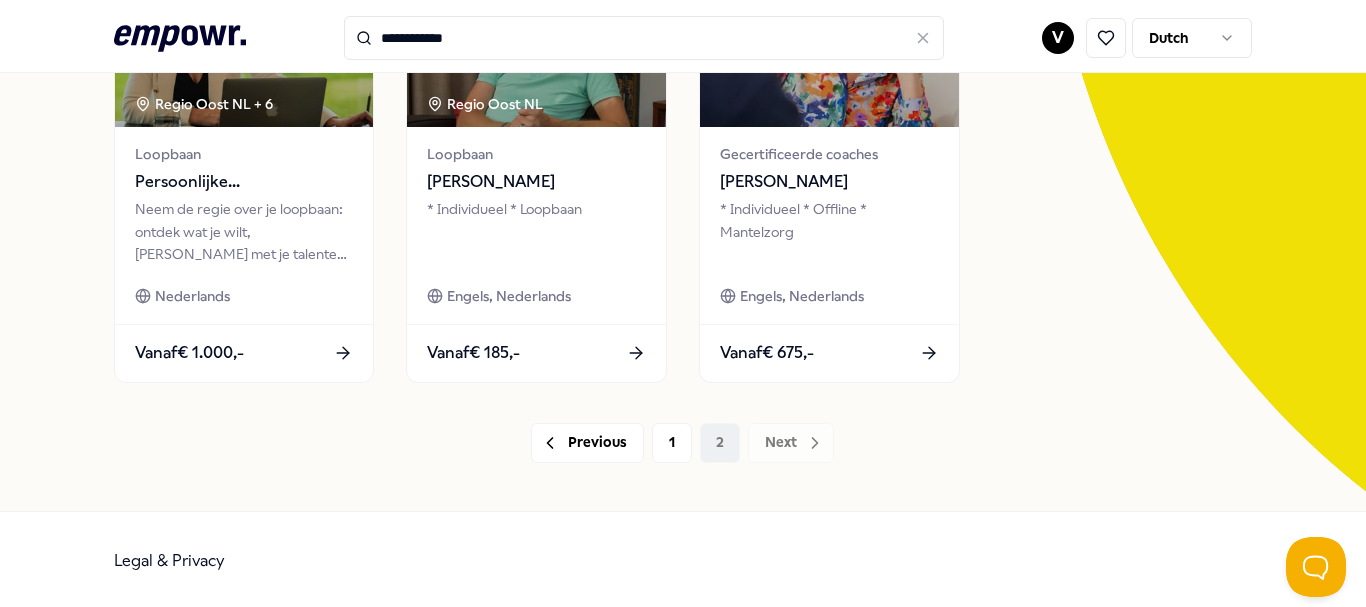 scroll, scrollTop: 0, scrollLeft: 0, axis: both 